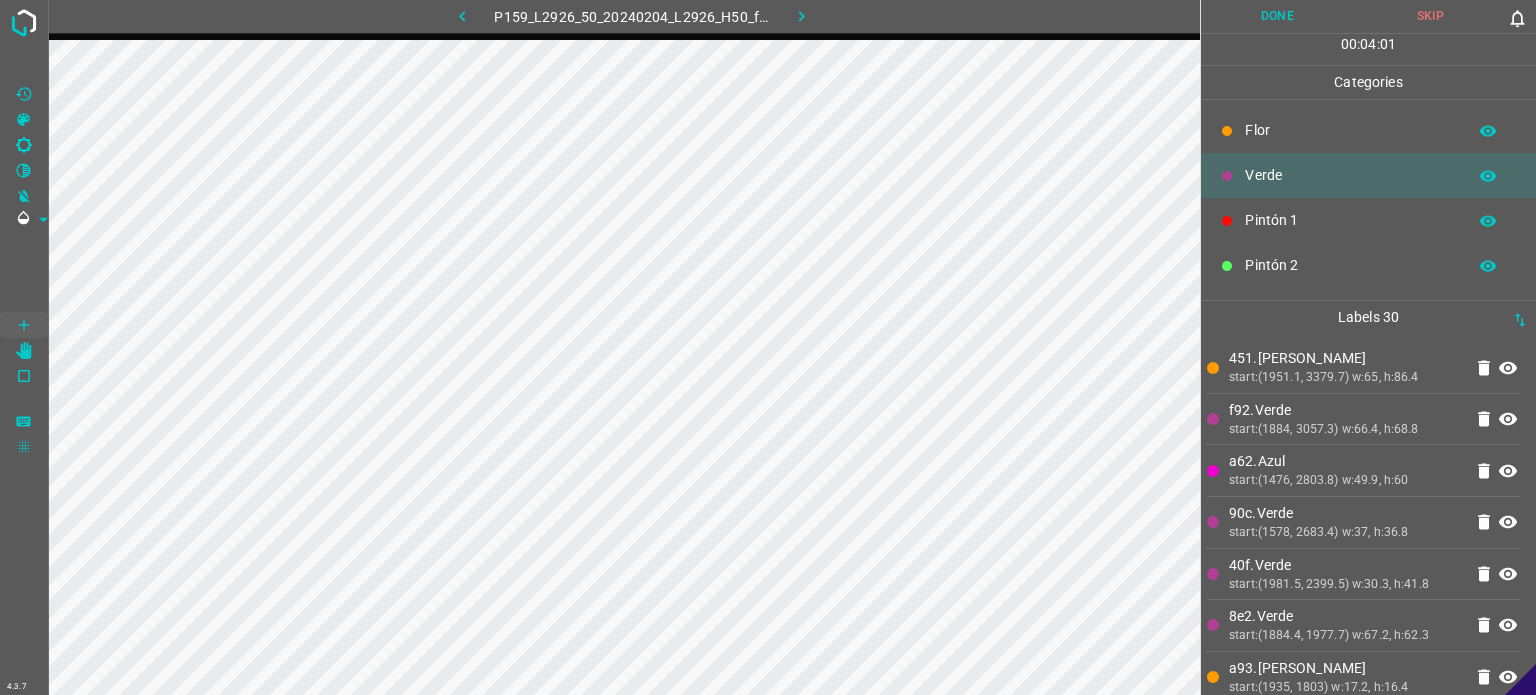 scroll, scrollTop: 0, scrollLeft: 0, axis: both 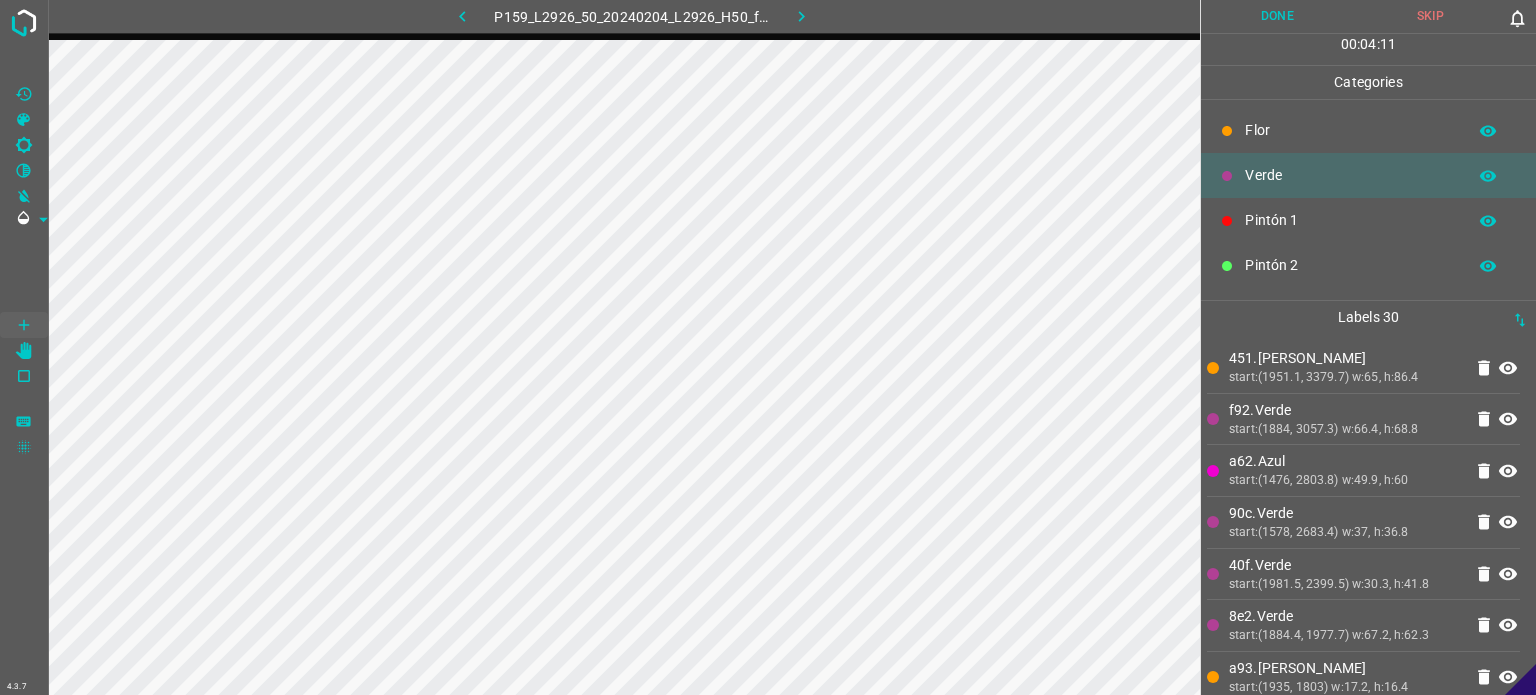 click on "Pintón 2" at bounding box center (1350, 265) 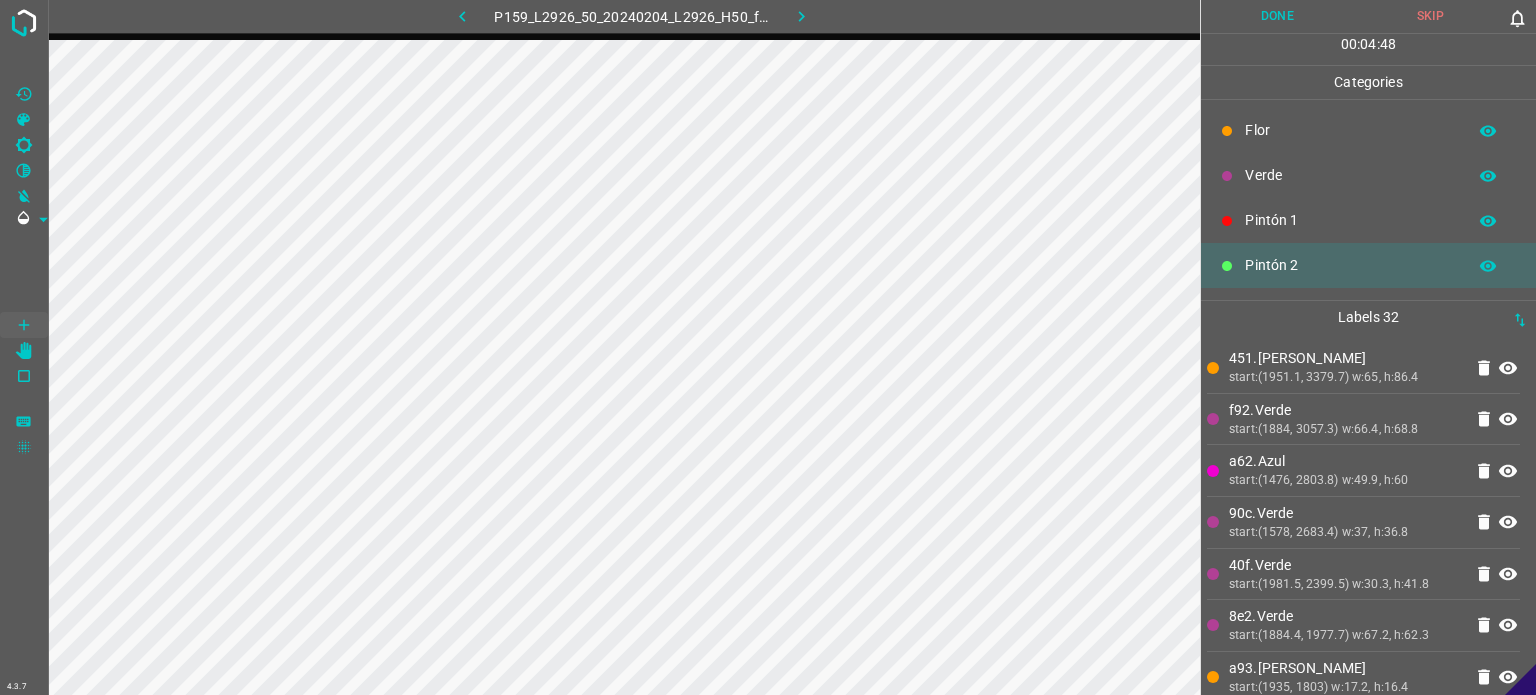 click on "Pintón 1" at bounding box center (1368, 220) 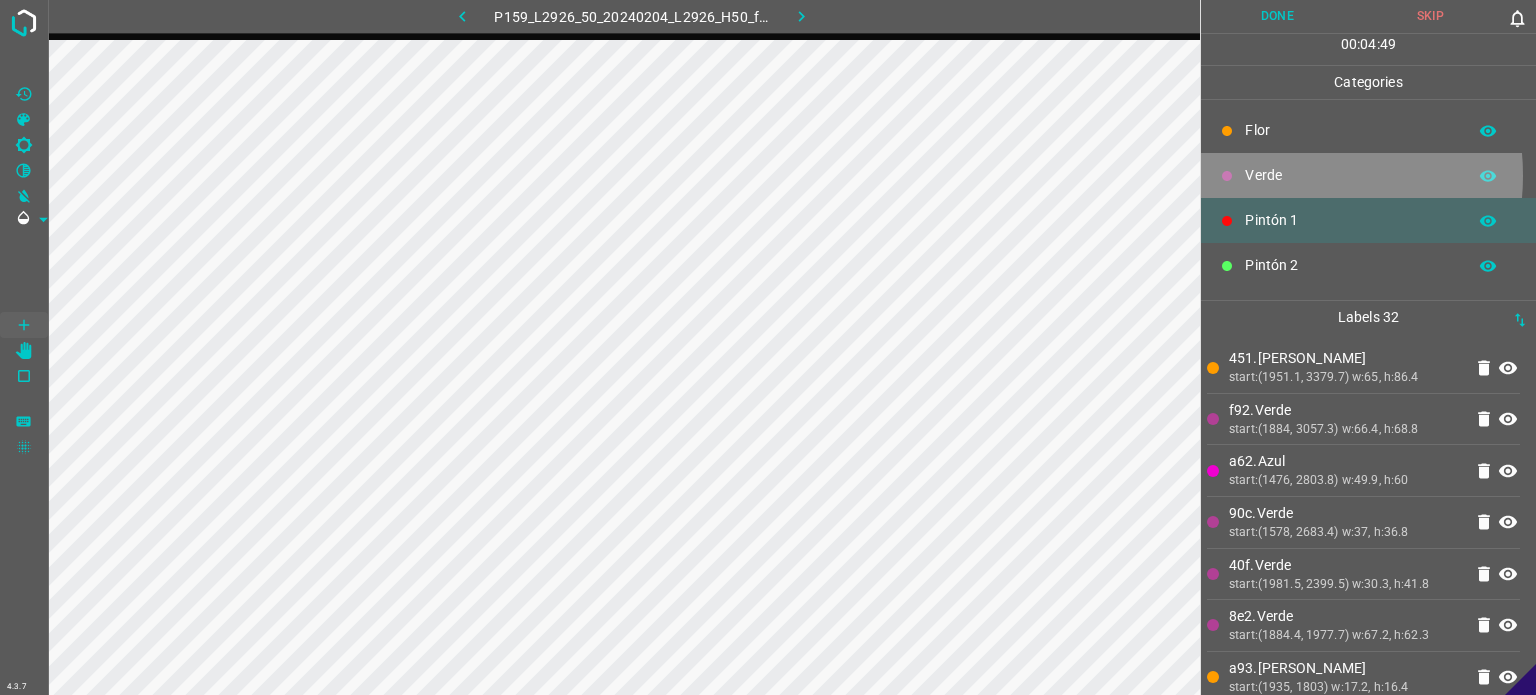 click on "Verde" at bounding box center (1350, 175) 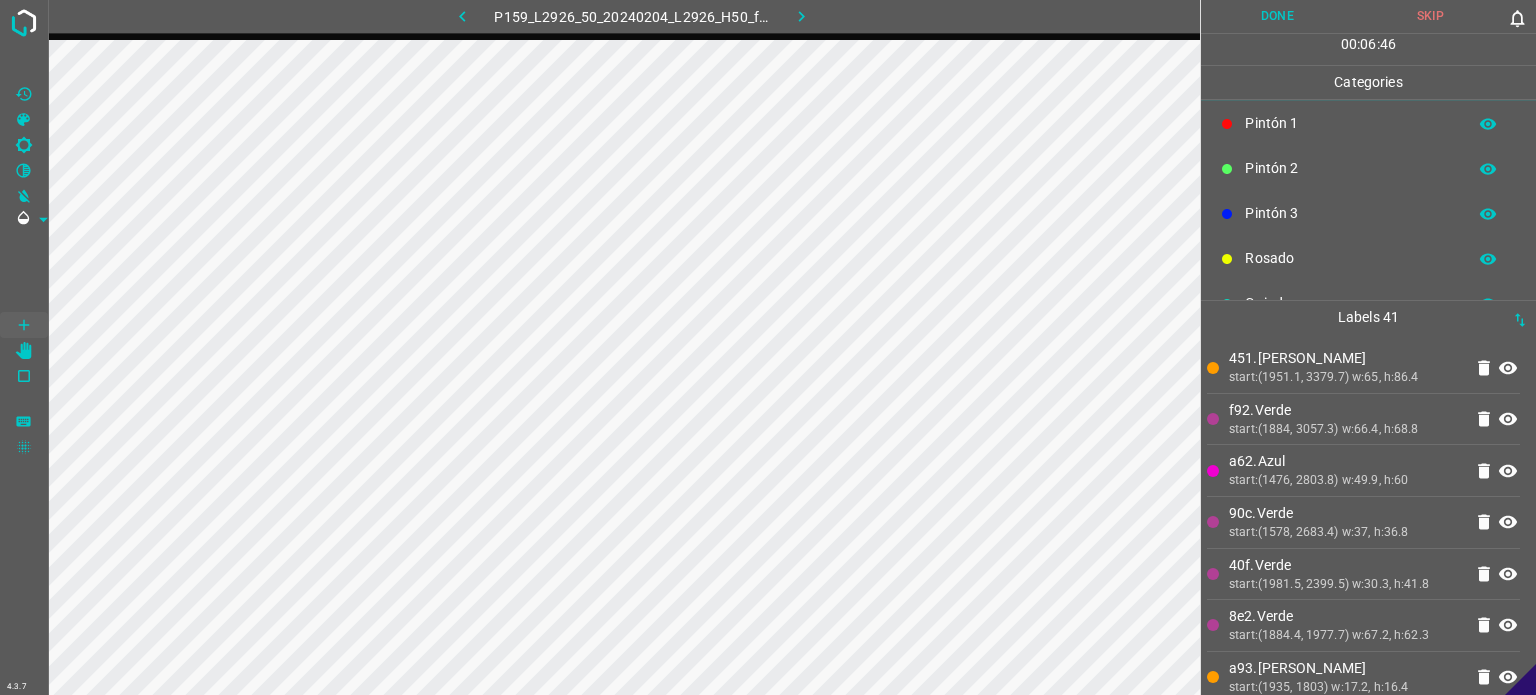 scroll, scrollTop: 176, scrollLeft: 0, axis: vertical 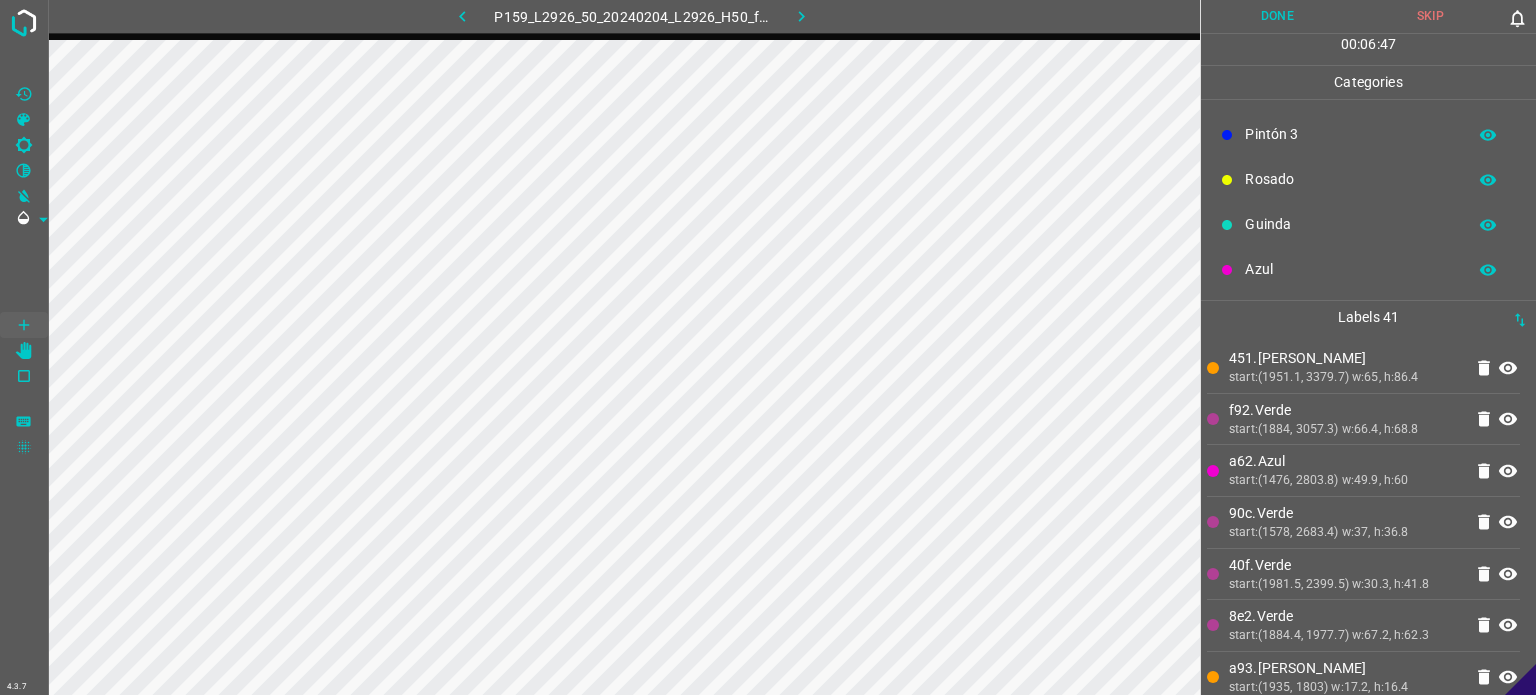 click on "Azul" at bounding box center [1350, 269] 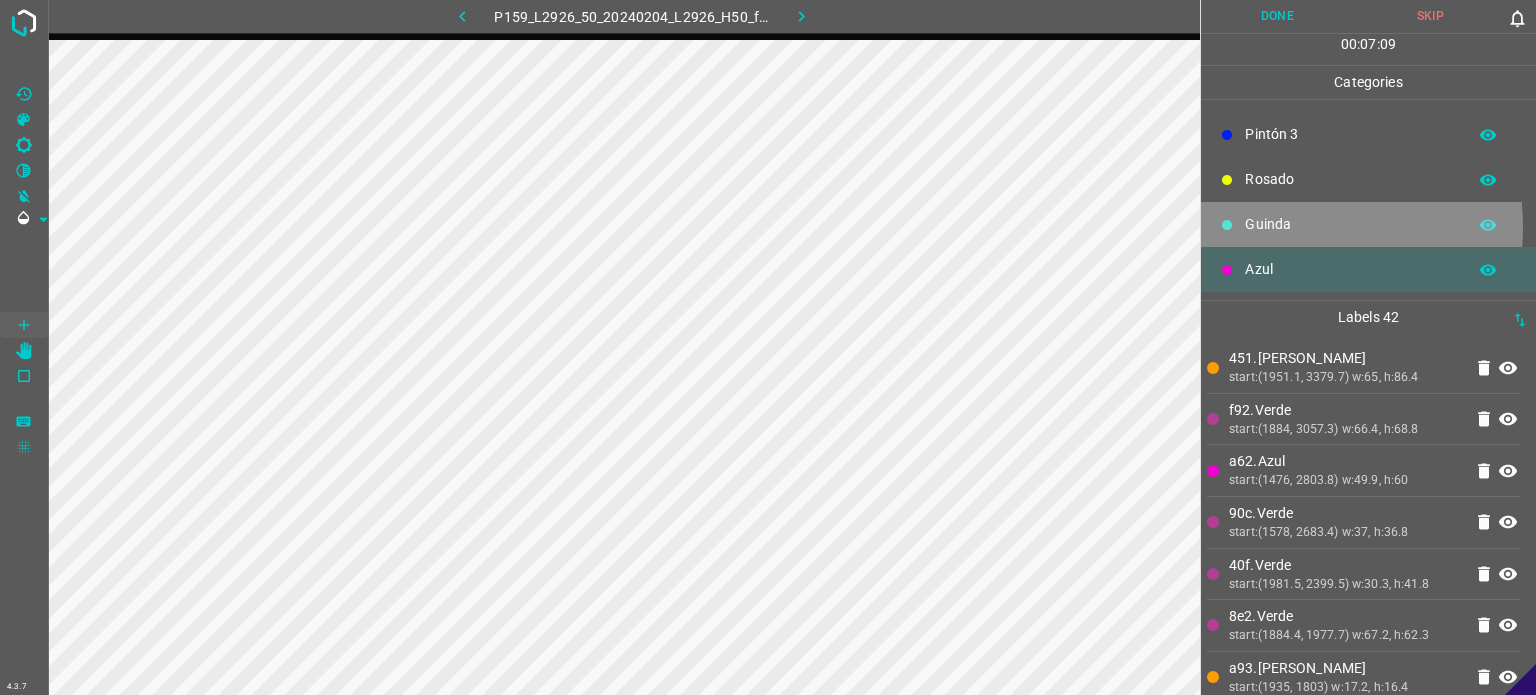 drag, startPoint x: 1283, startPoint y: 226, endPoint x: 1271, endPoint y: 228, distance: 12.165525 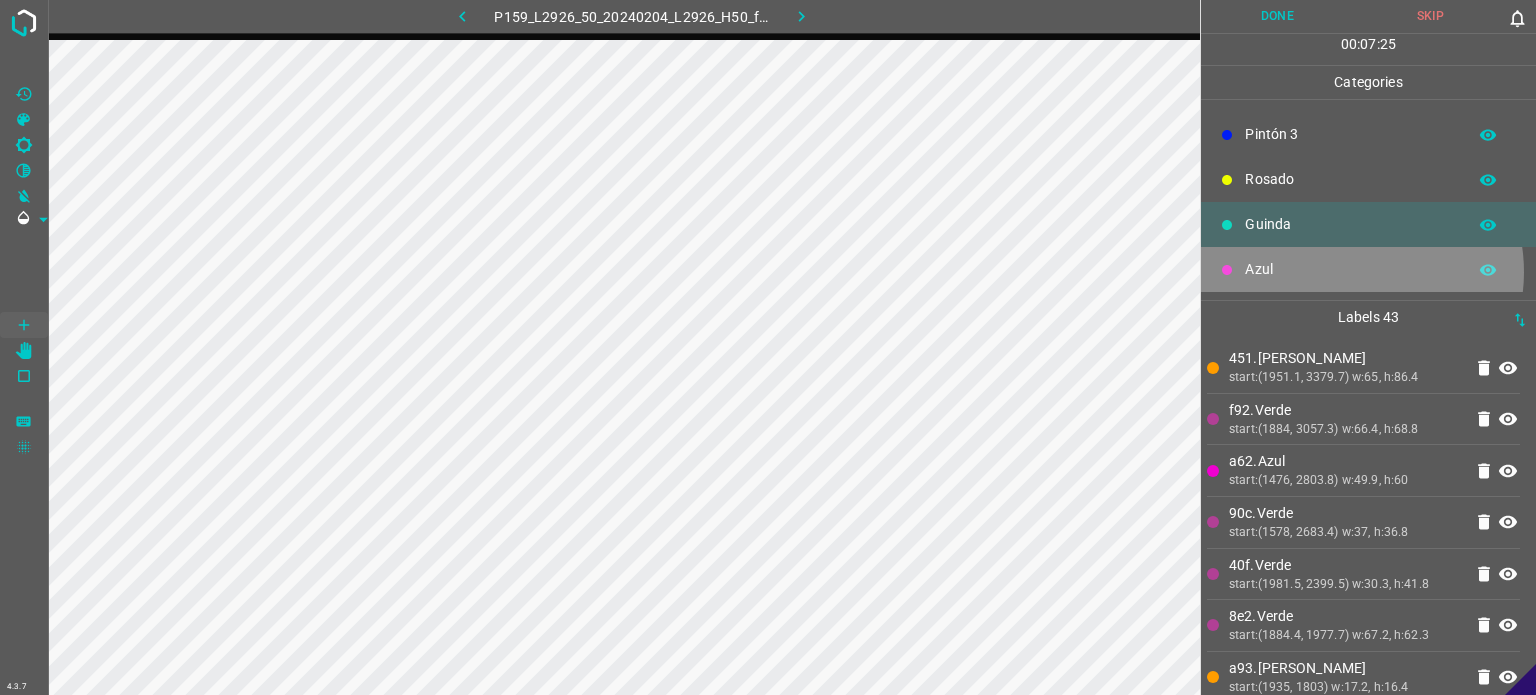 click on "Azul" at bounding box center (1350, 269) 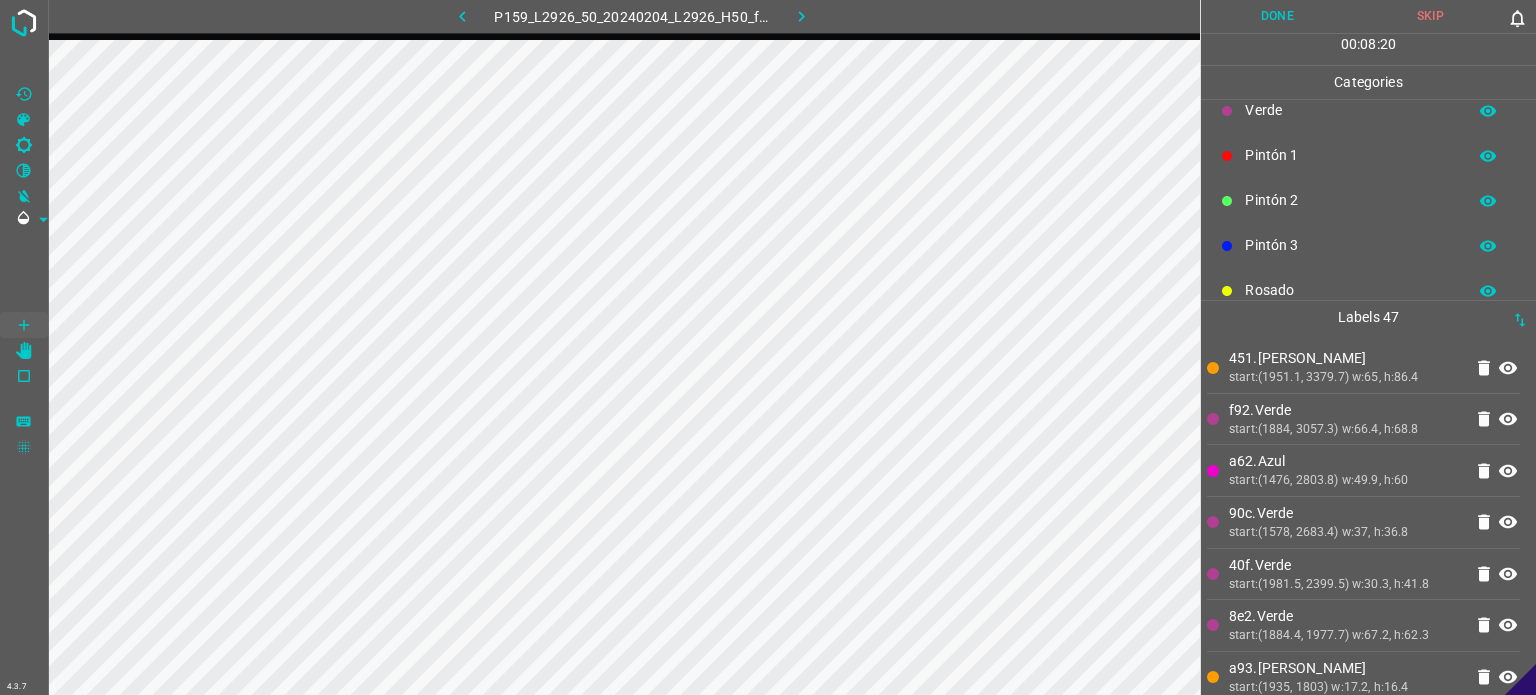scroll, scrollTop: 100, scrollLeft: 0, axis: vertical 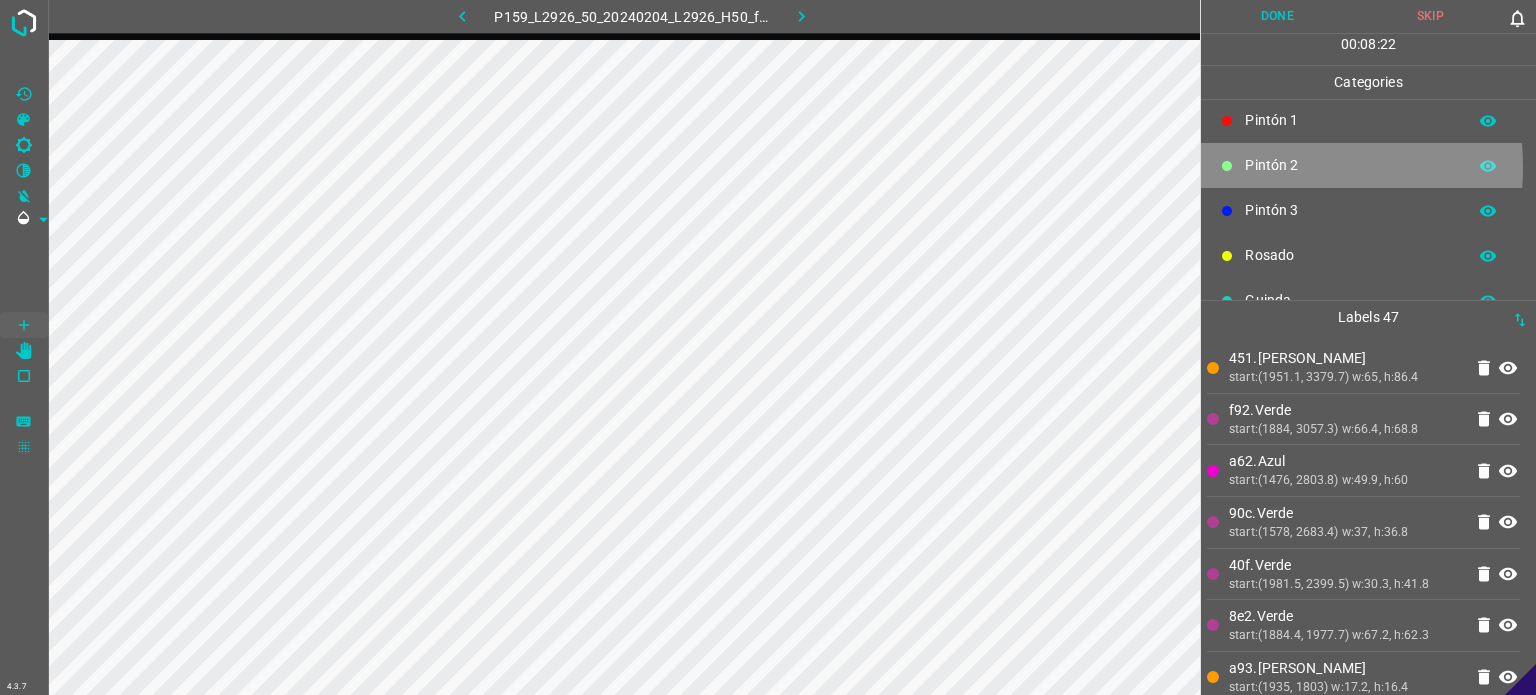 click on "Pintón 2" at bounding box center (1350, 165) 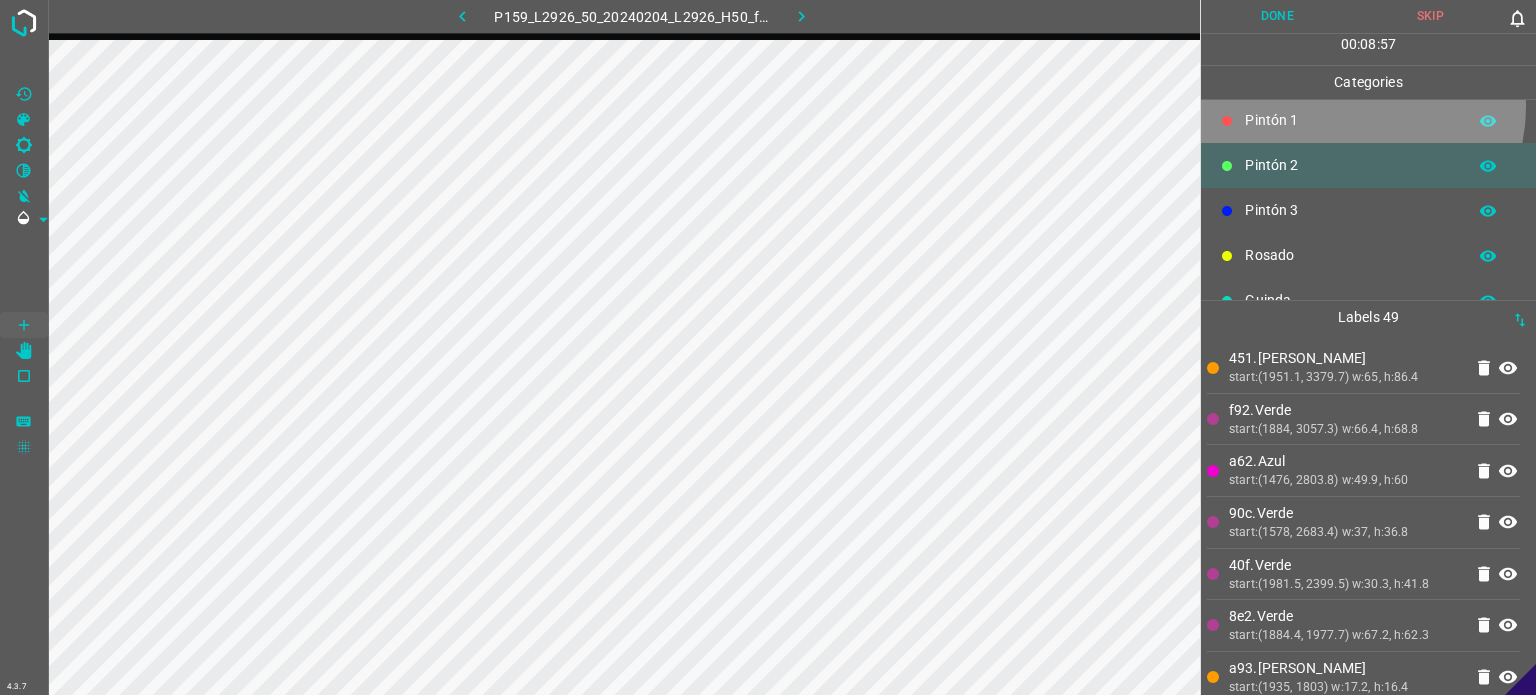 drag, startPoint x: 1340, startPoint y: 106, endPoint x: 1317, endPoint y: 109, distance: 23.194826 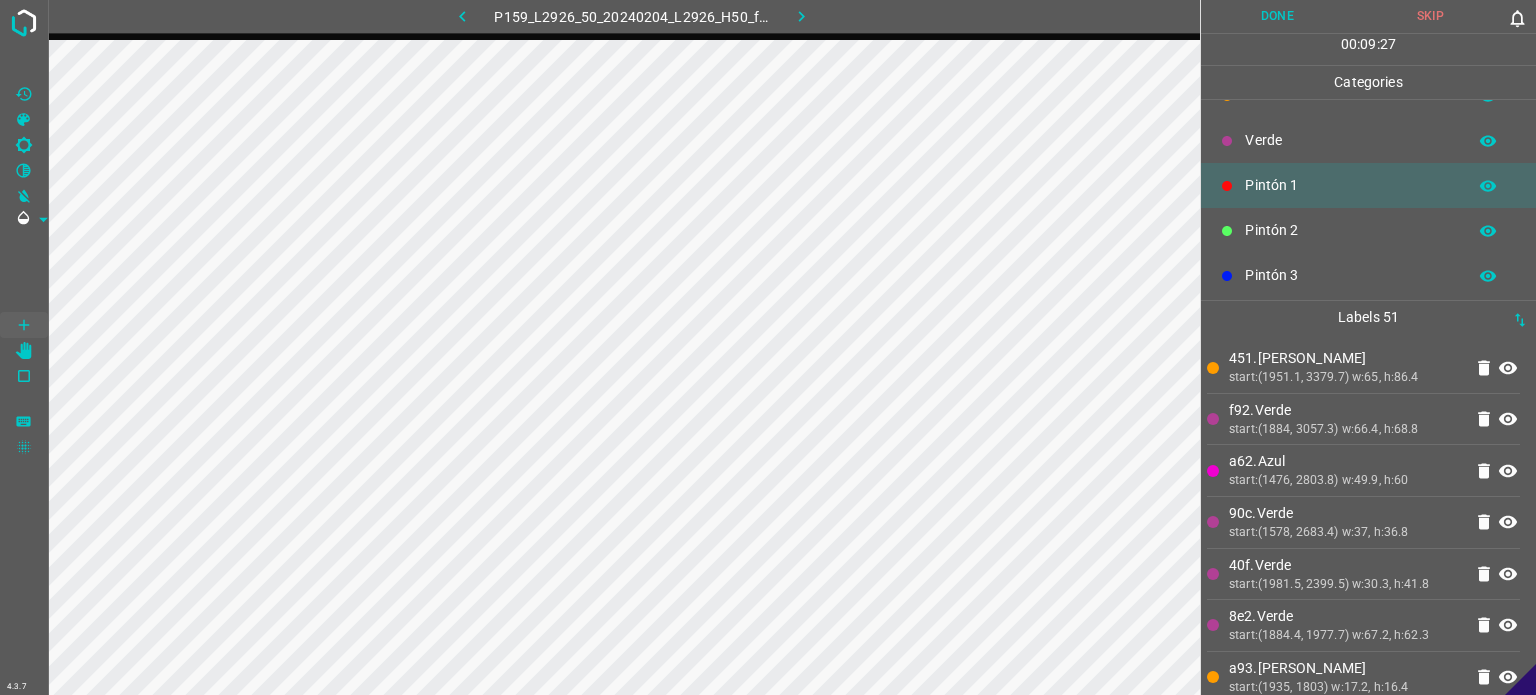 scroll, scrollTop: 0, scrollLeft: 0, axis: both 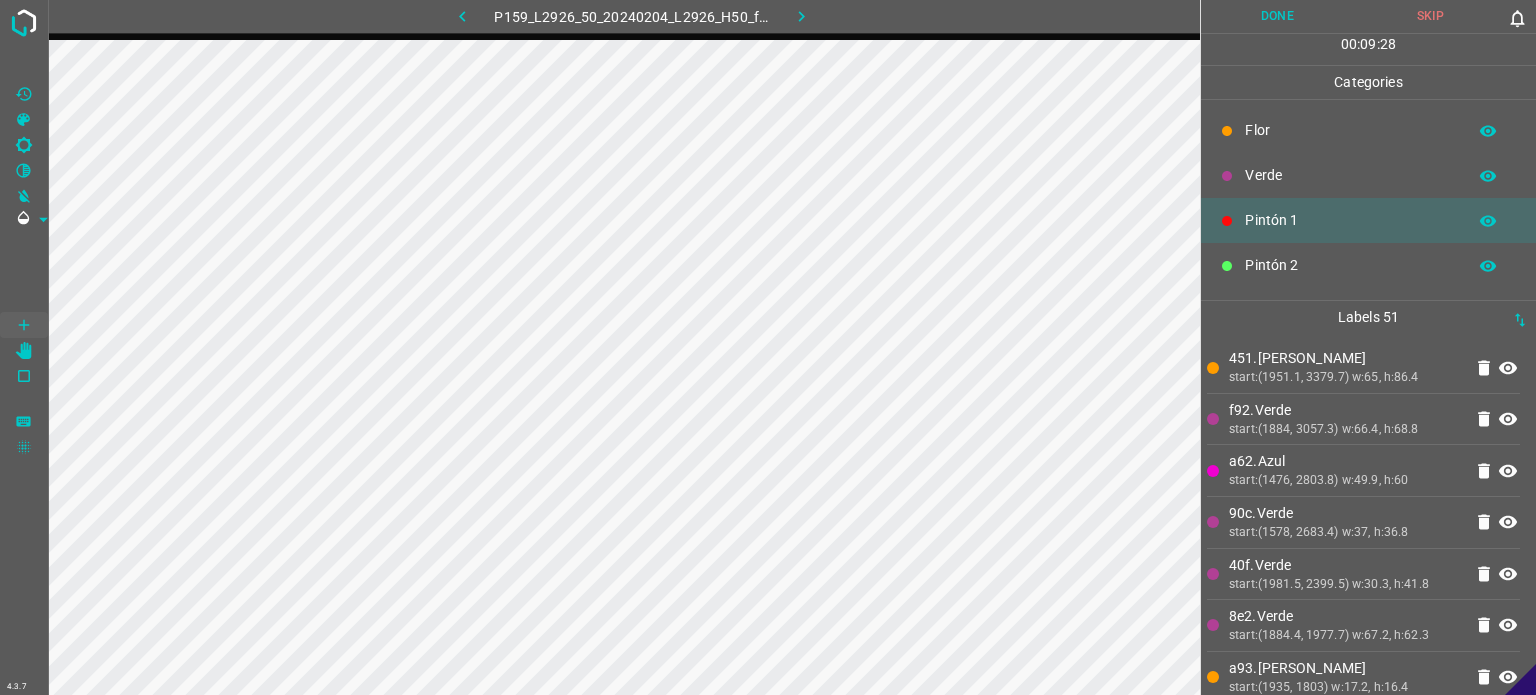 drag, startPoint x: 1266, startPoint y: 167, endPoint x: 1251, endPoint y: 177, distance: 18.027756 